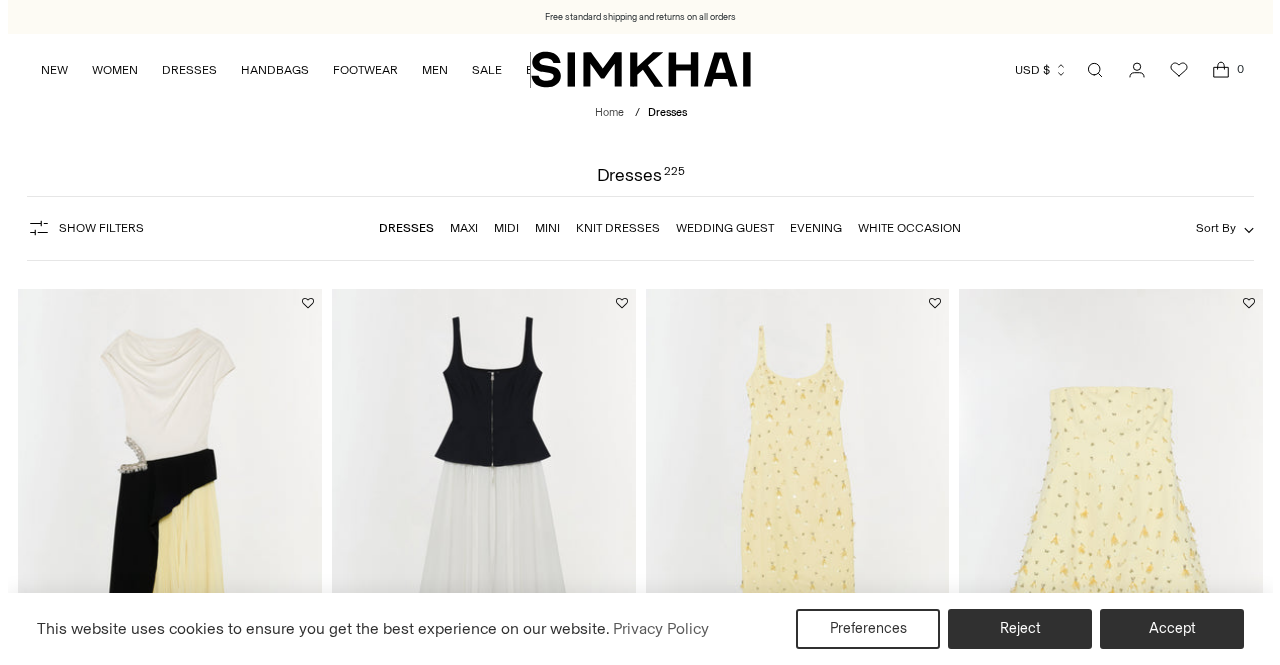 scroll, scrollTop: 0, scrollLeft: 0, axis: both 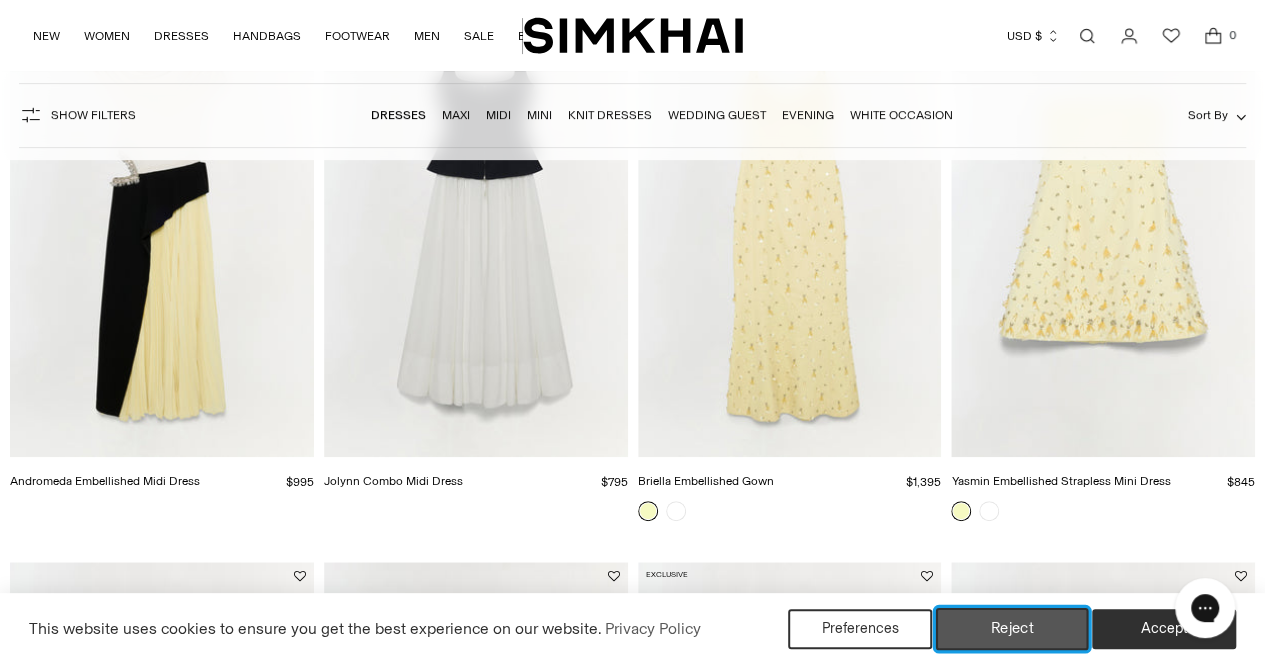 click on "Reject" at bounding box center [1012, 629] 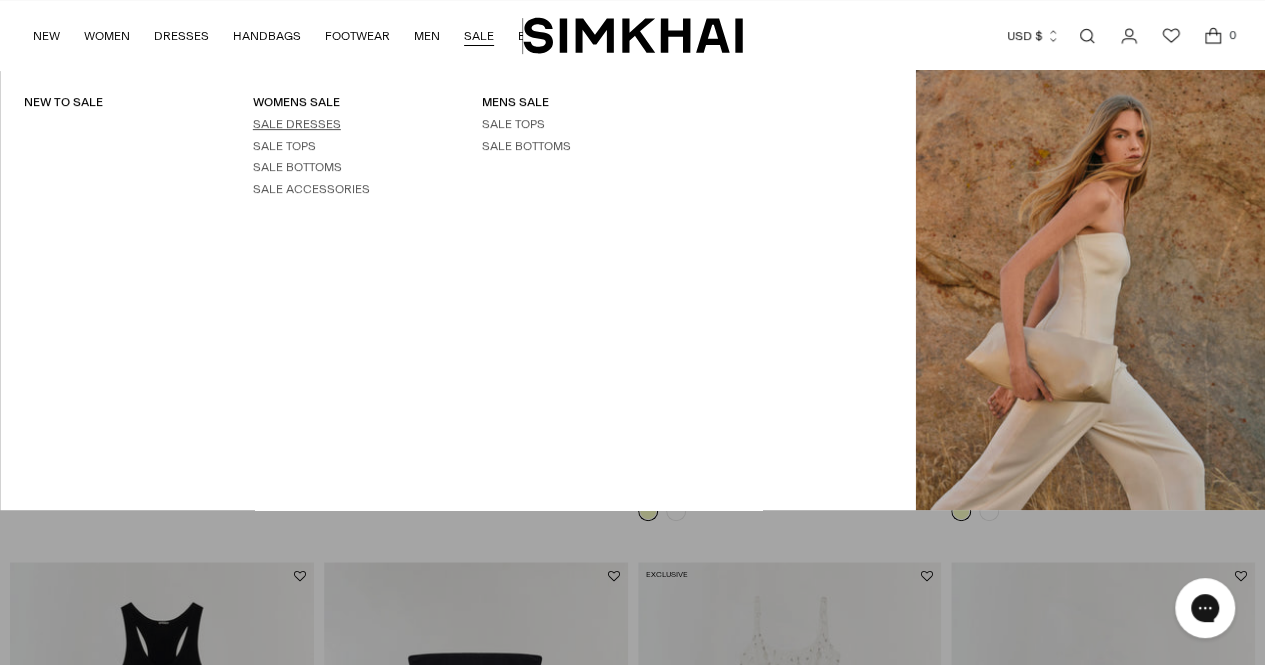 click on "SALE DRESSES" at bounding box center (297, 124) 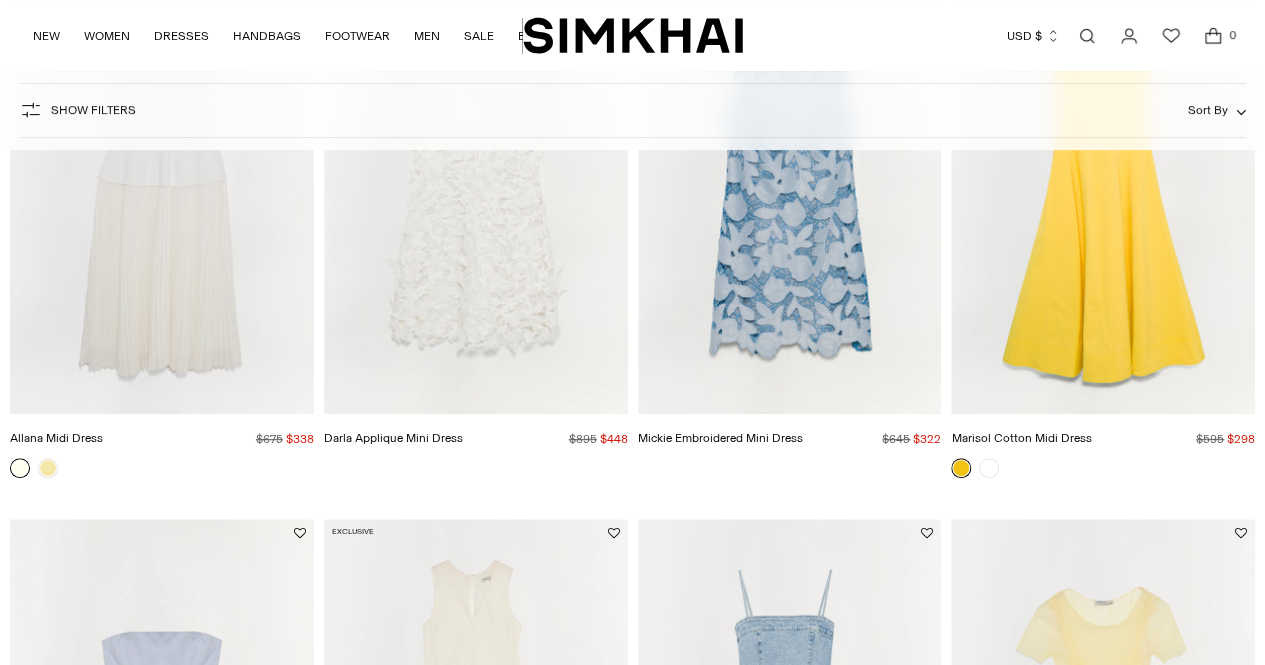 scroll, scrollTop: 320, scrollLeft: 0, axis: vertical 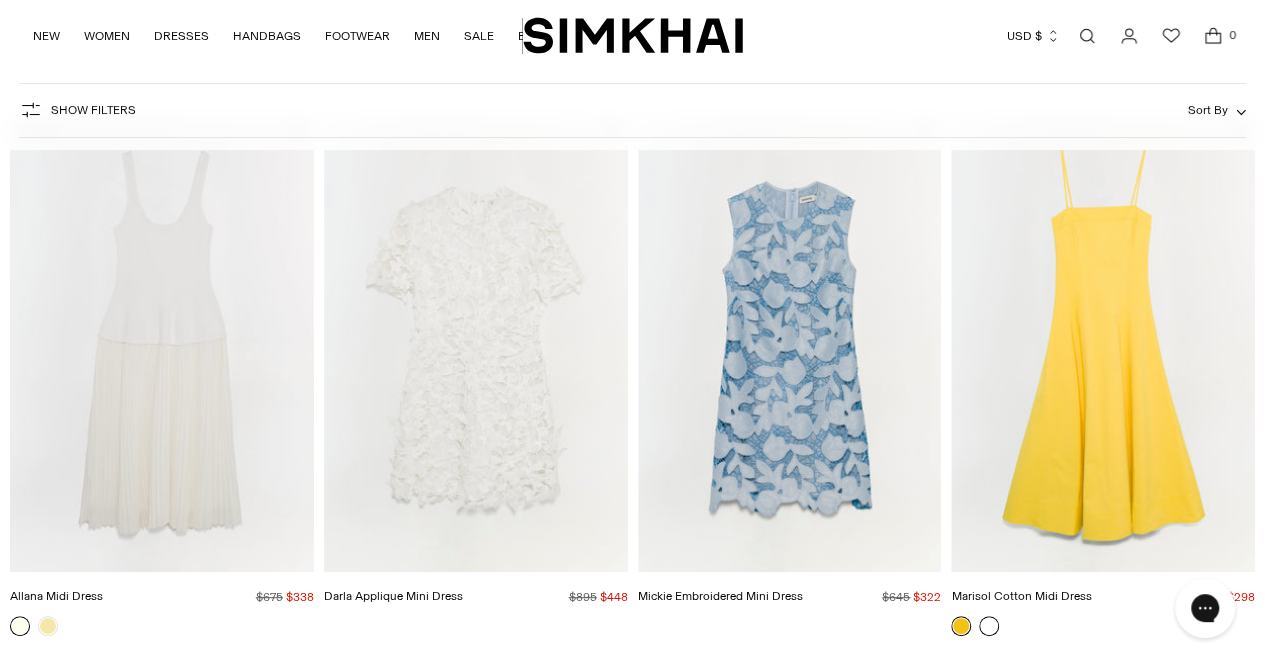 click at bounding box center (989, 626) 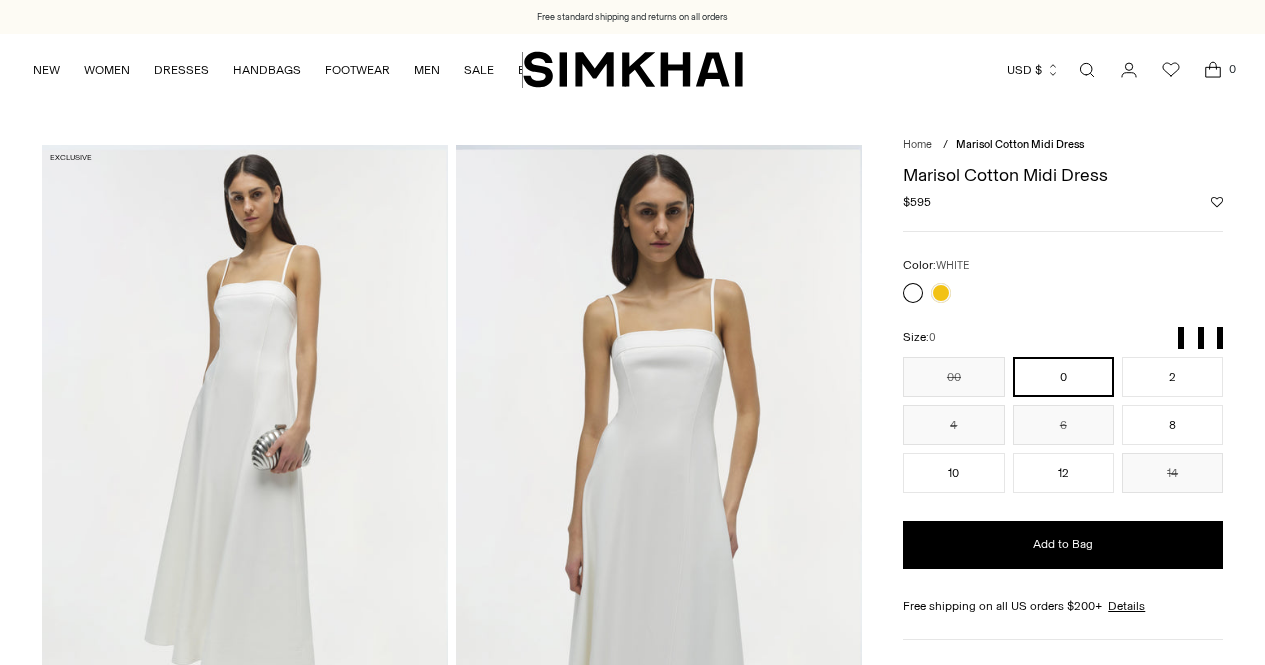 scroll, scrollTop: 0, scrollLeft: 0, axis: both 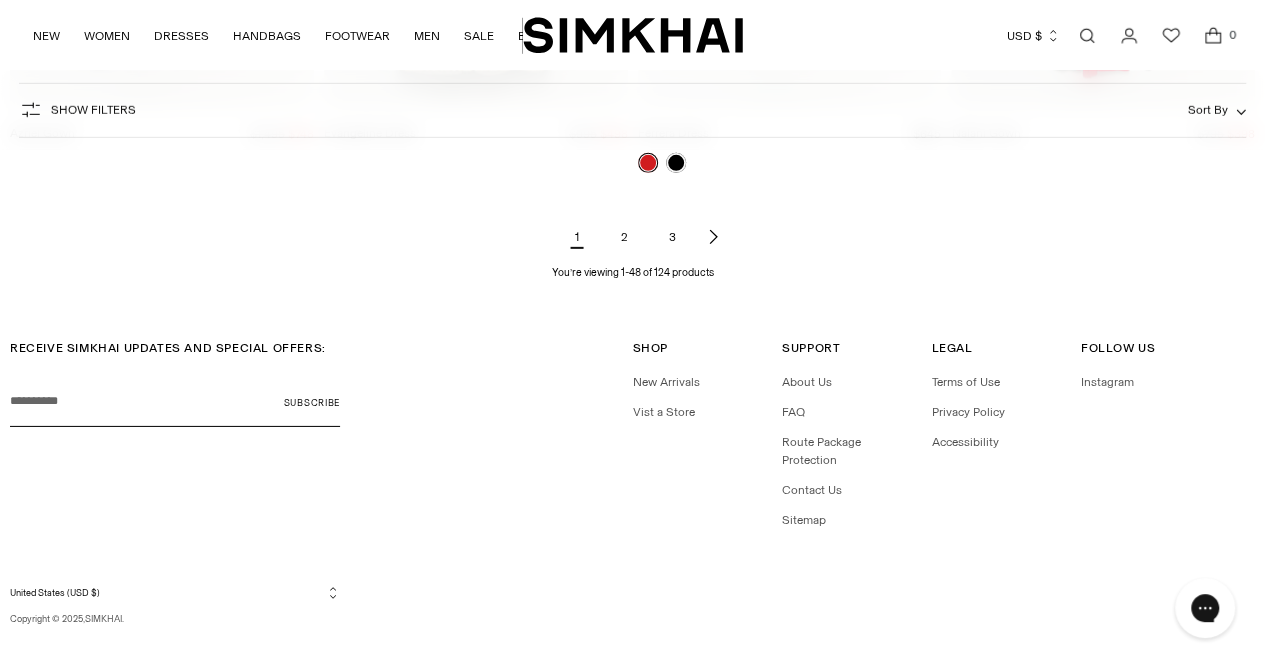 click on "2" at bounding box center (625, 237) 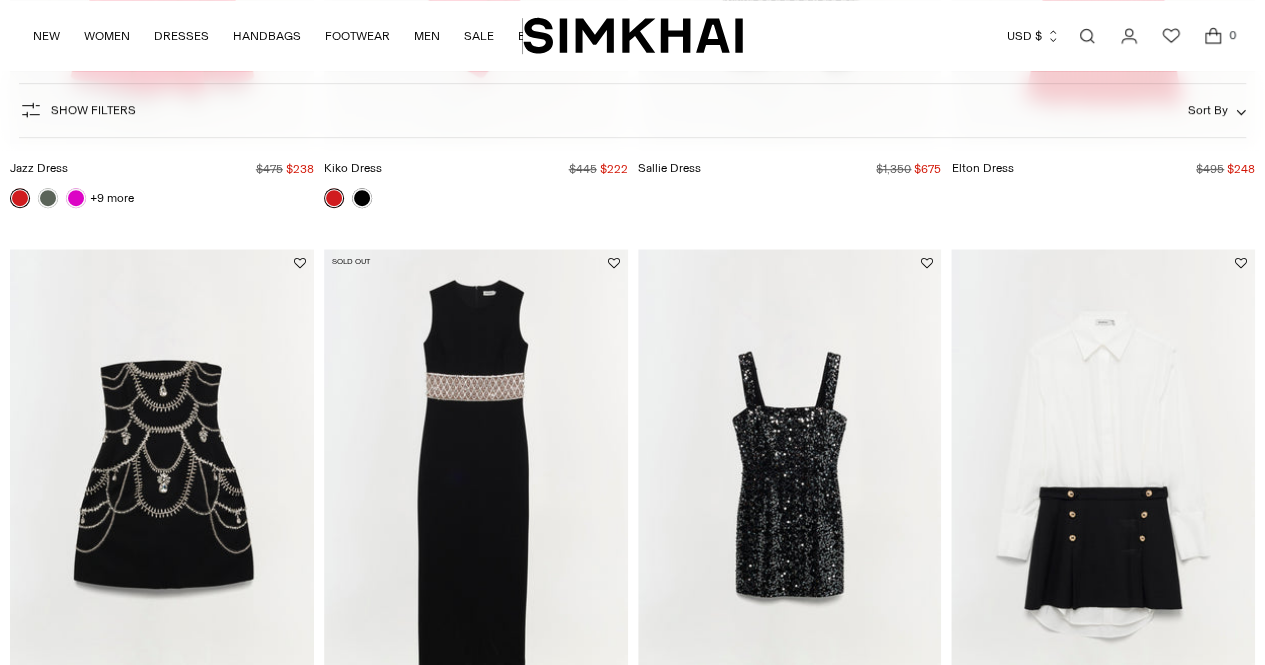 scroll, scrollTop: 997, scrollLeft: 0, axis: vertical 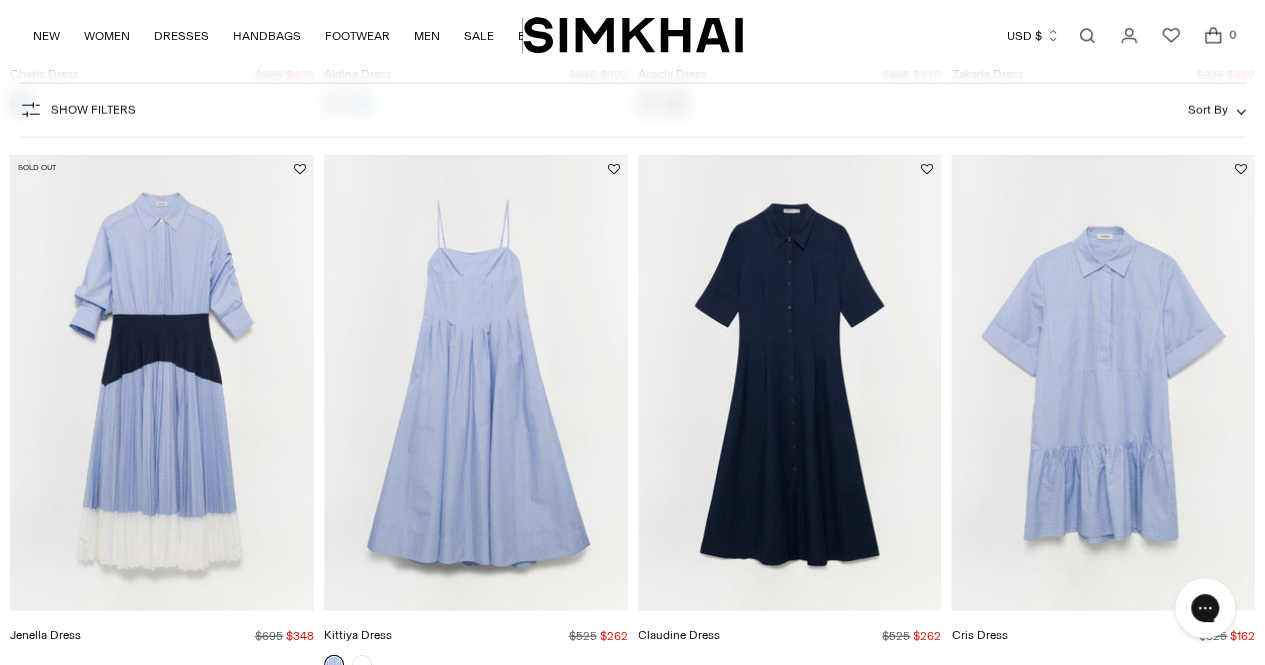 drag, startPoint x: 0, startPoint y: 0, endPoint x: 1225, endPoint y: 229, distance: 1246.2207 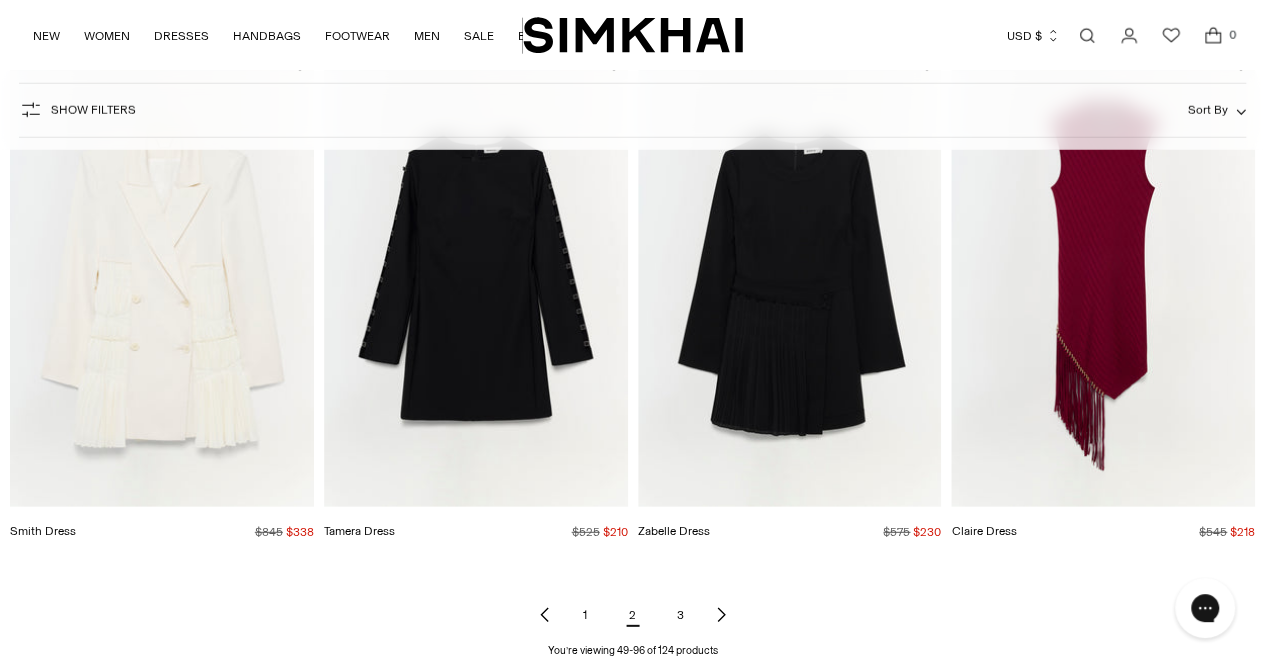 scroll, scrollTop: 6350, scrollLeft: 0, axis: vertical 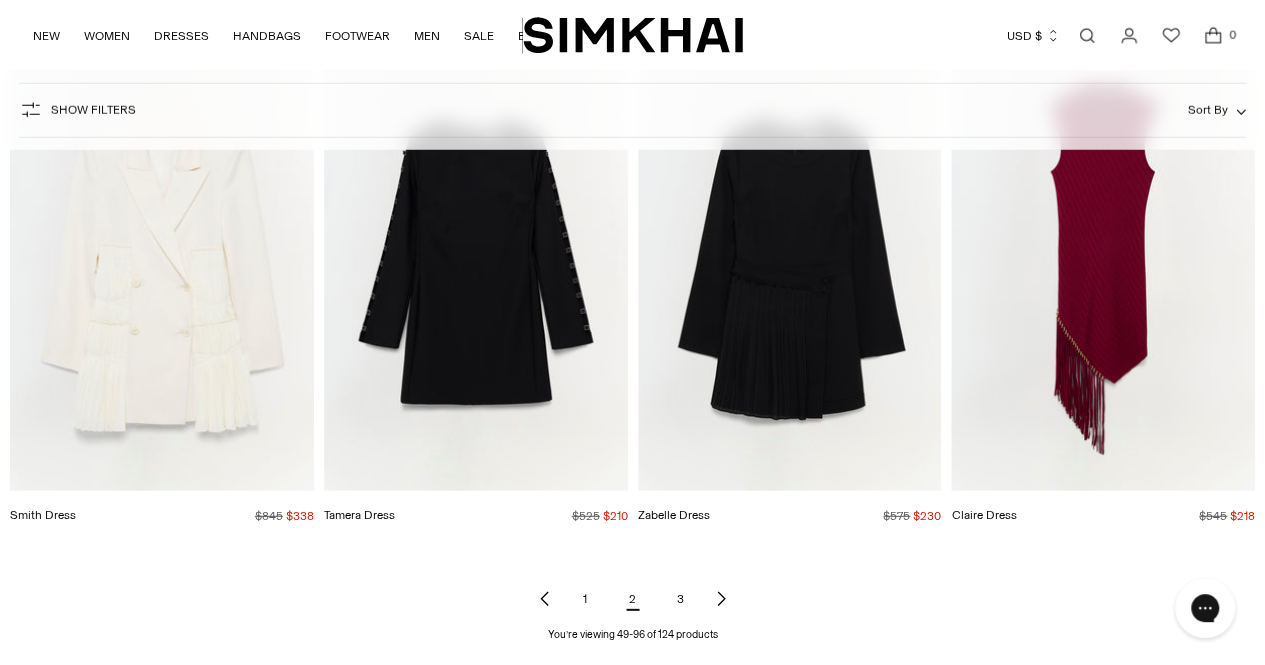 click on "3" at bounding box center [681, 599] 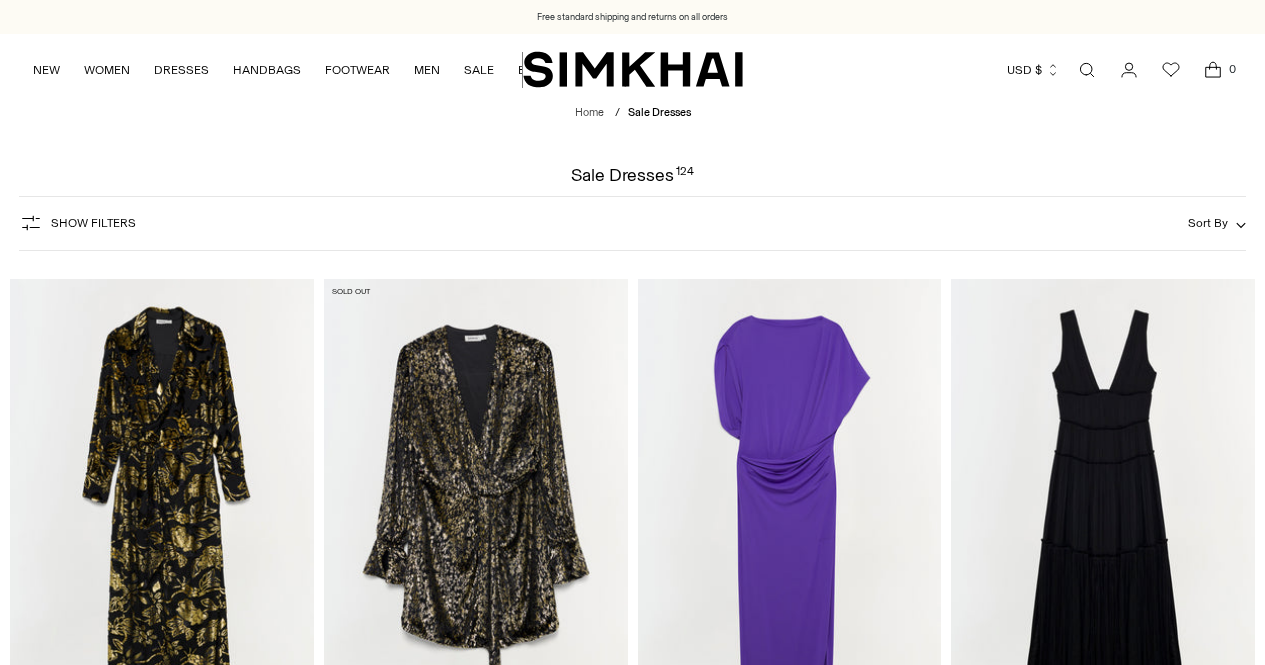 scroll, scrollTop: 0, scrollLeft: 0, axis: both 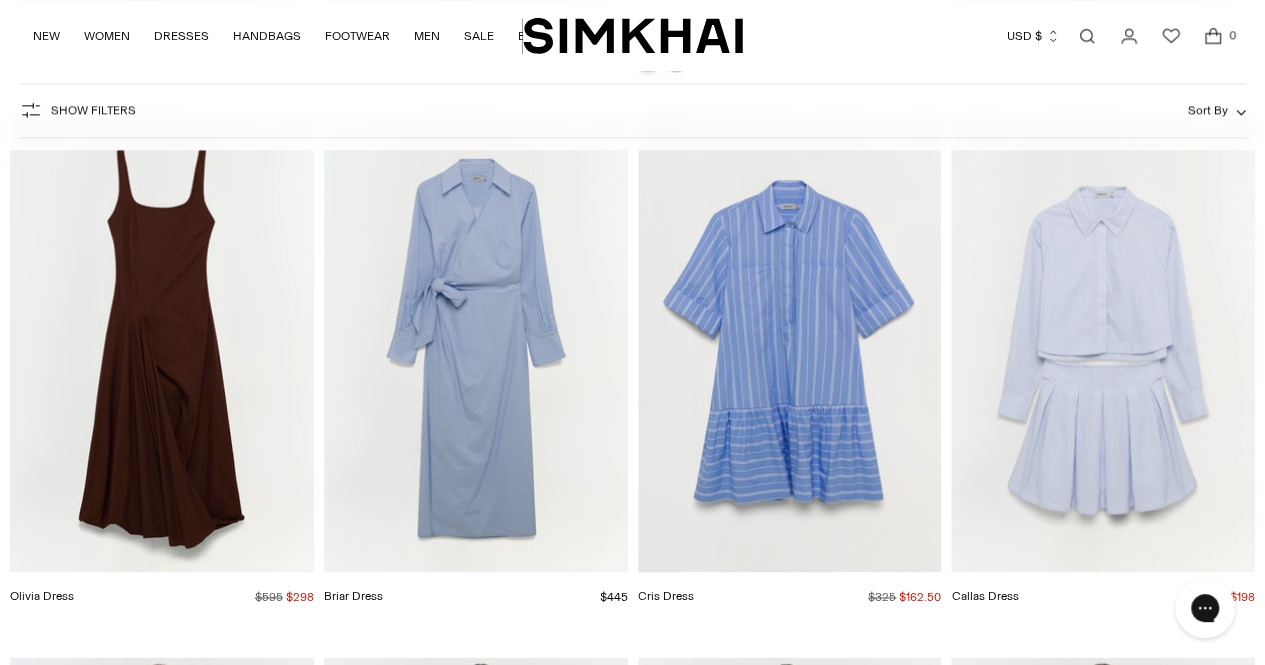 drag, startPoint x: 0, startPoint y: 0, endPoint x: 1254, endPoint y: 214, distance: 1272.1289 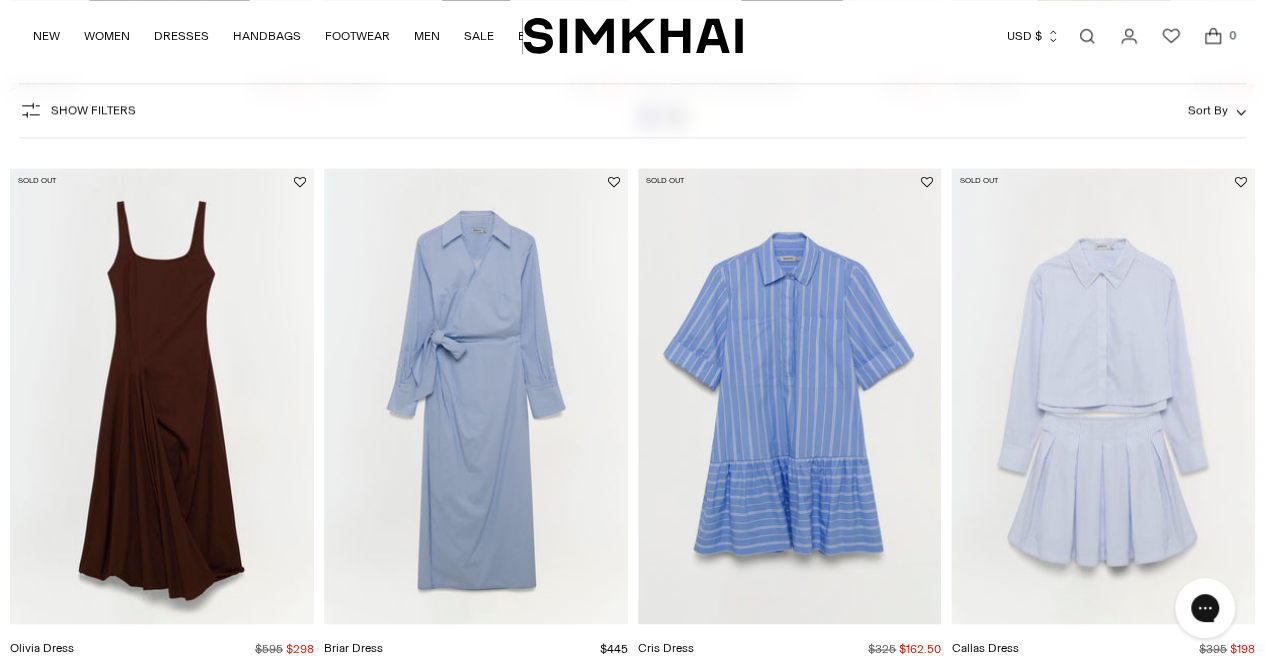 scroll, scrollTop: 1203, scrollLeft: 0, axis: vertical 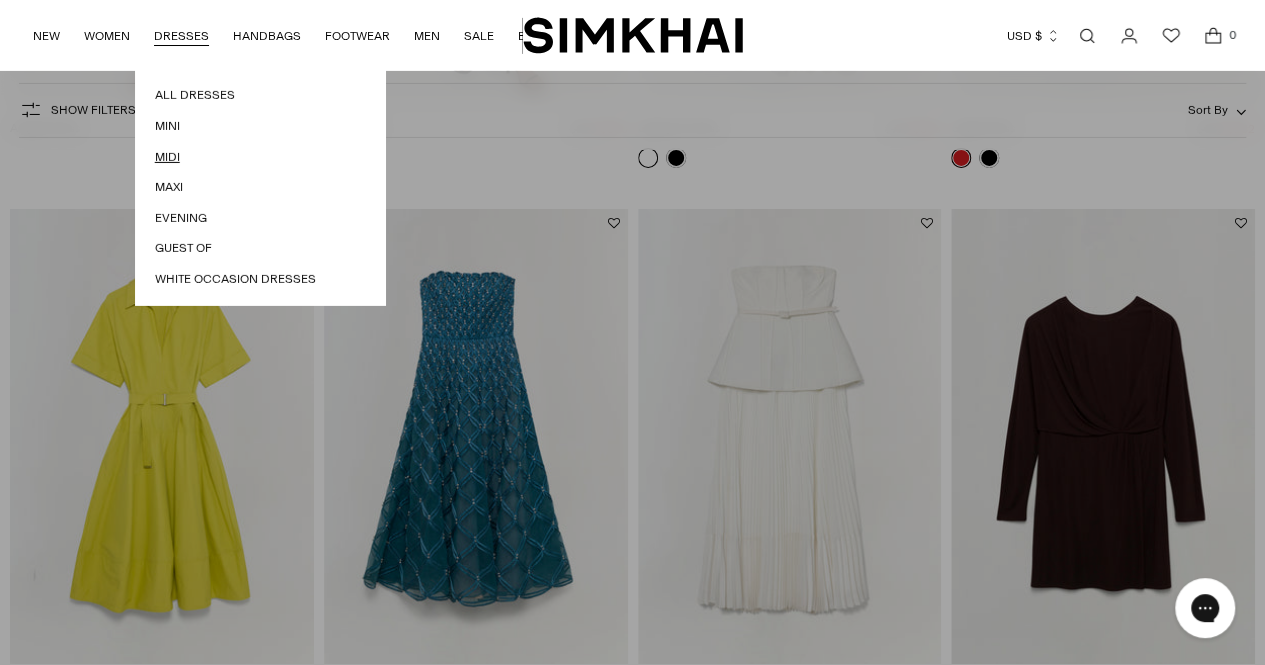 click on "Midi" at bounding box center [260, 157] 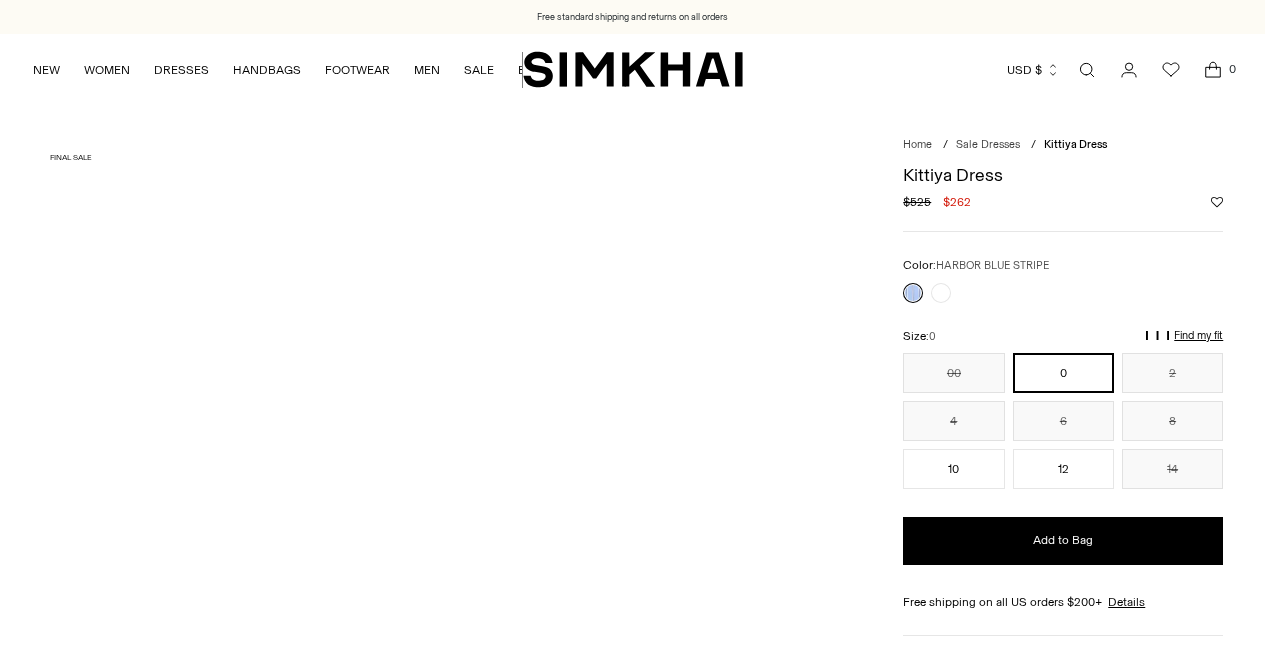 scroll, scrollTop: 0, scrollLeft: 0, axis: both 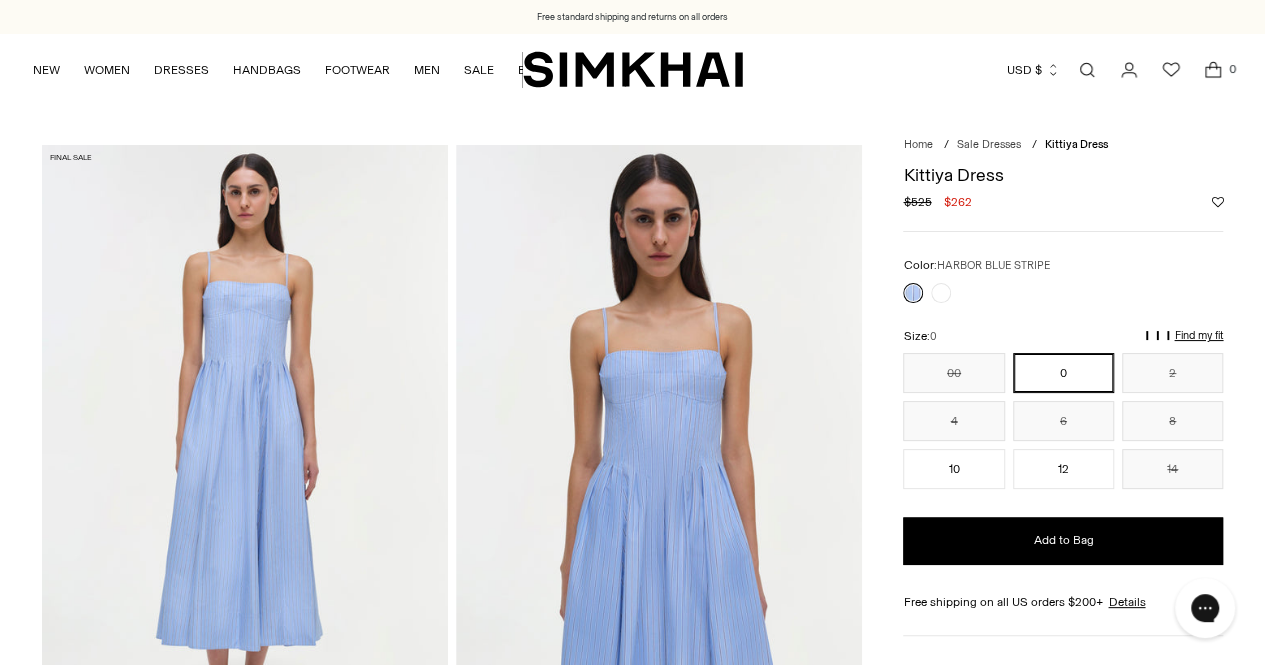 click at bounding box center [659, 449] 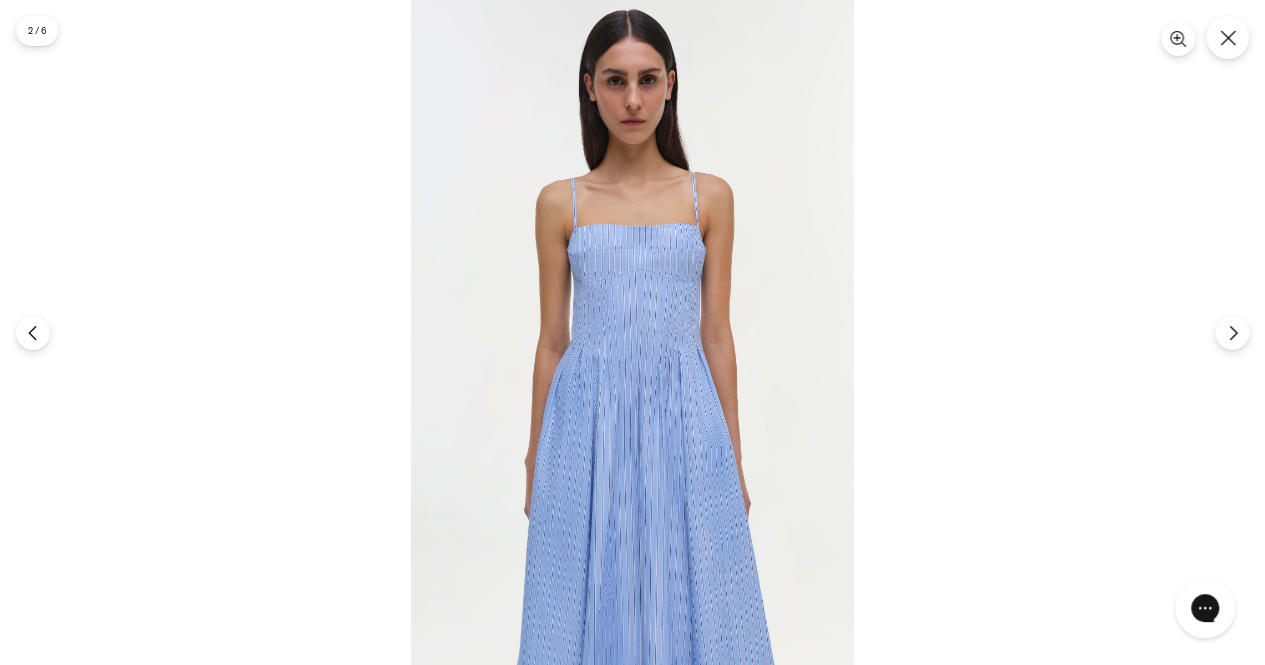 click at bounding box center [632, 332] 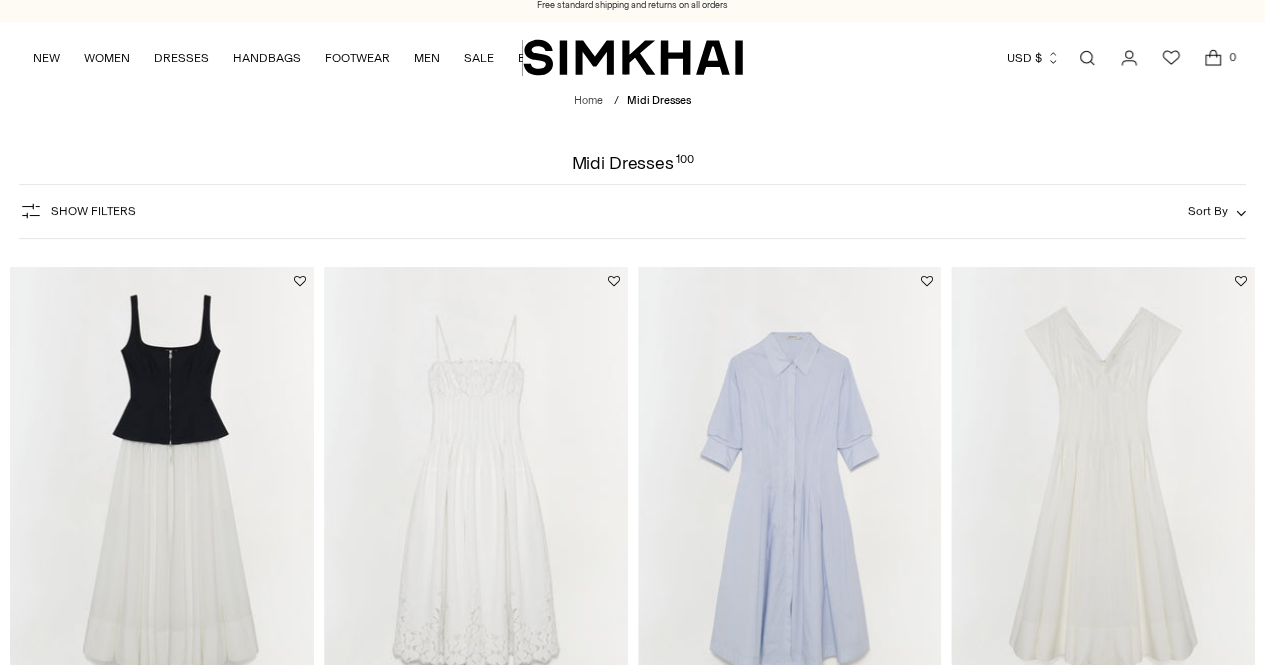 scroll, scrollTop: 288, scrollLeft: 0, axis: vertical 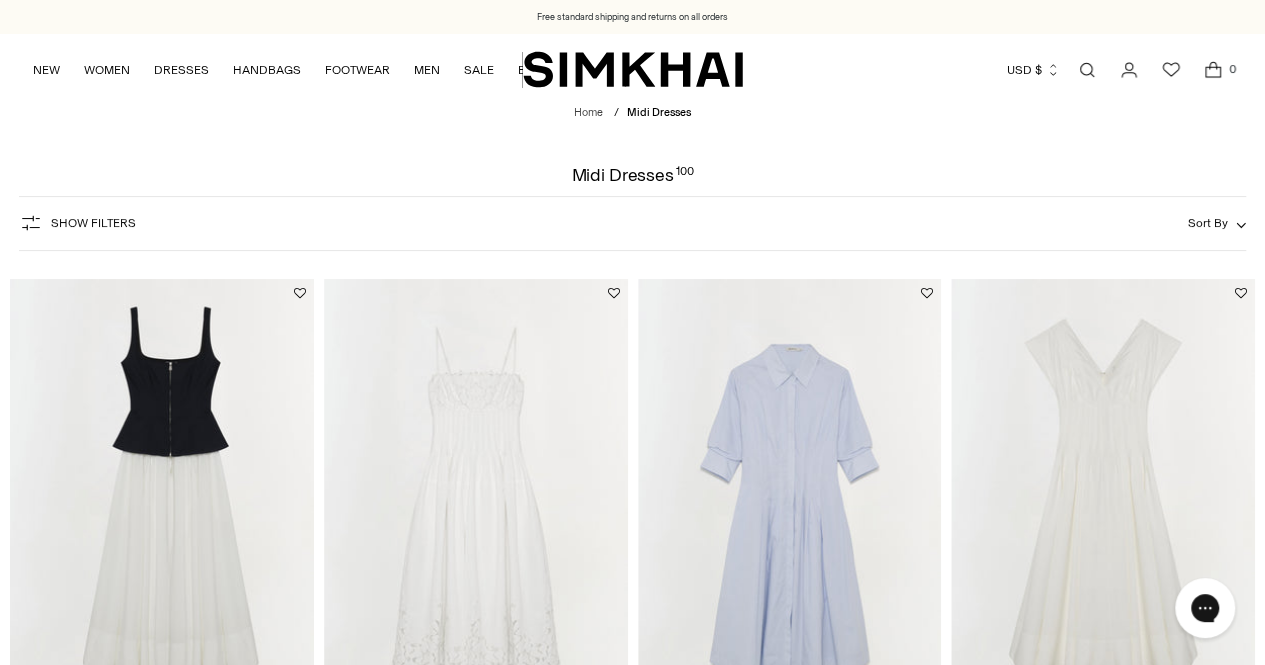 drag, startPoint x: 1268, startPoint y: 37, endPoint x: 1264, endPoint y: 47, distance: 10.770329 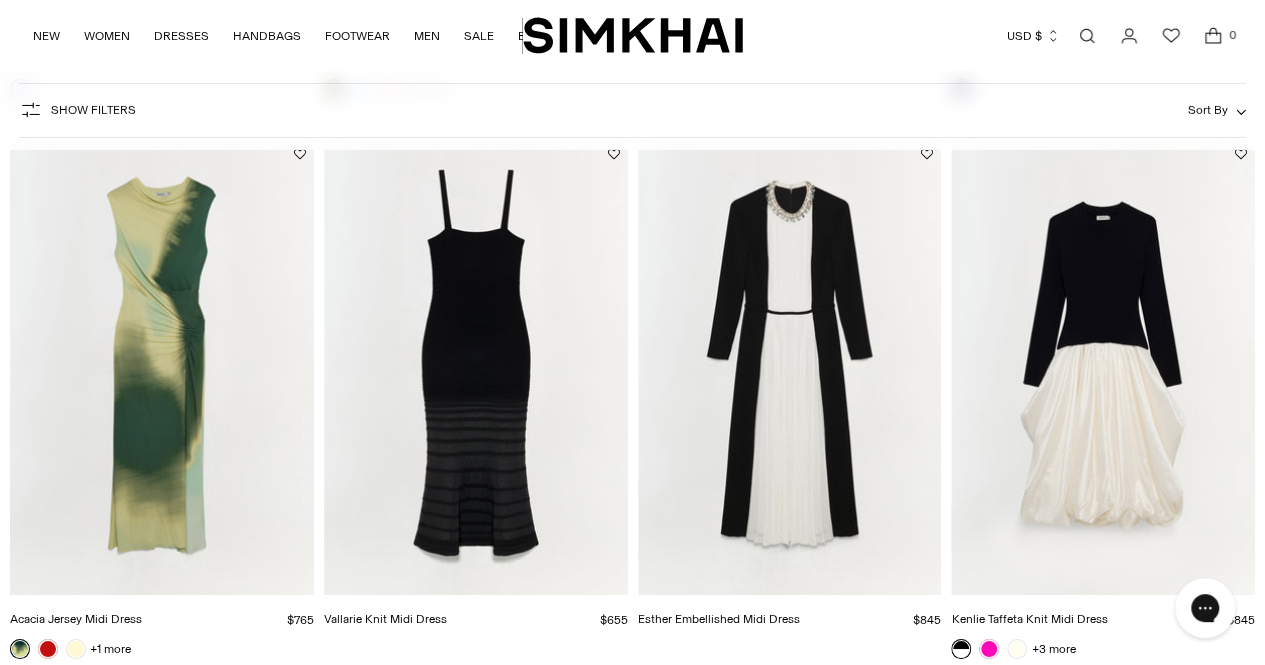 scroll, scrollTop: 3578, scrollLeft: 0, axis: vertical 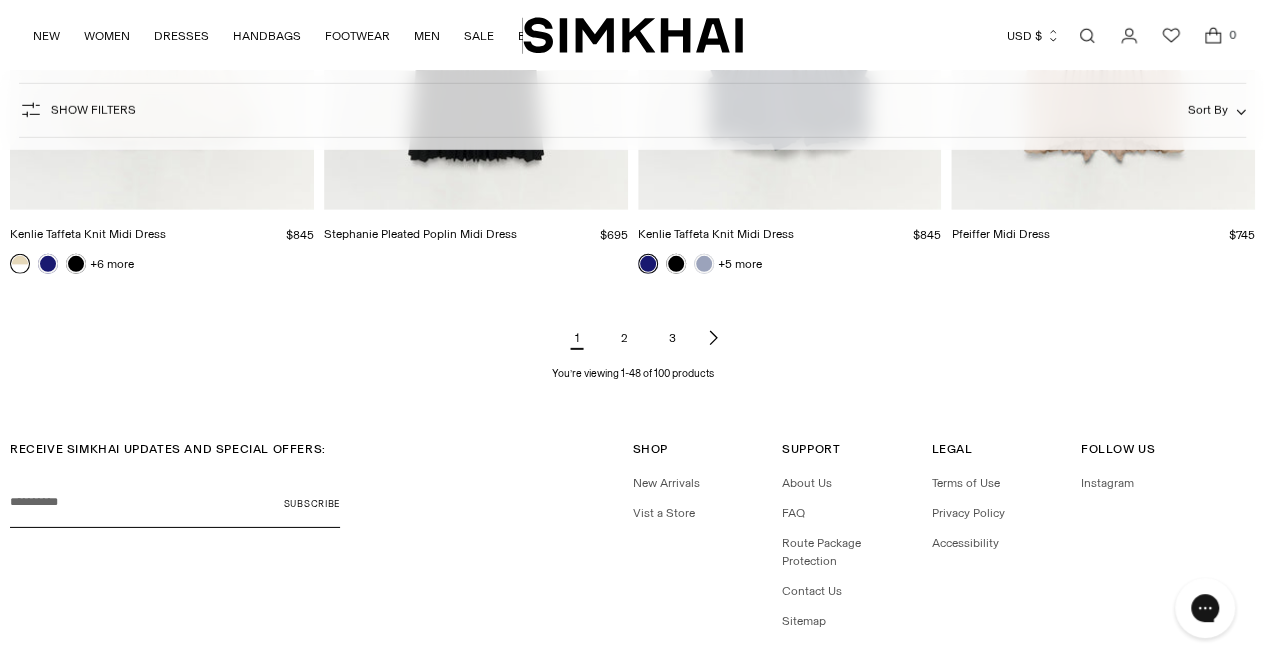 click on "2" at bounding box center (625, 338) 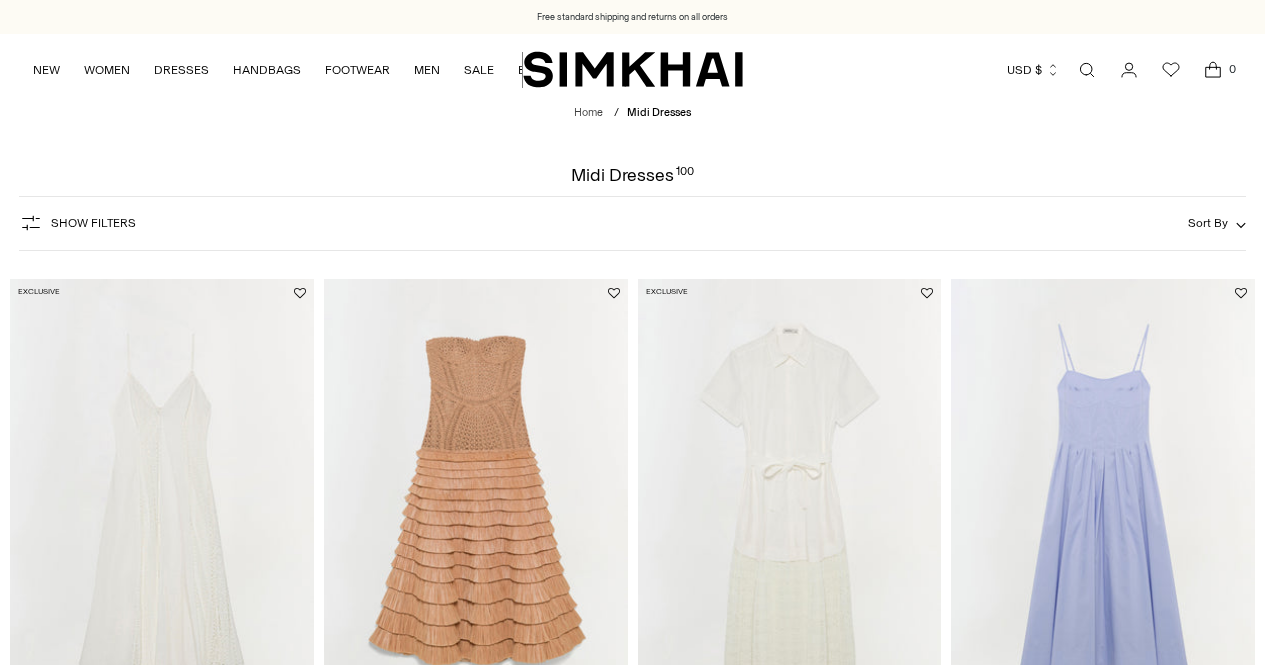scroll, scrollTop: 0, scrollLeft: 0, axis: both 